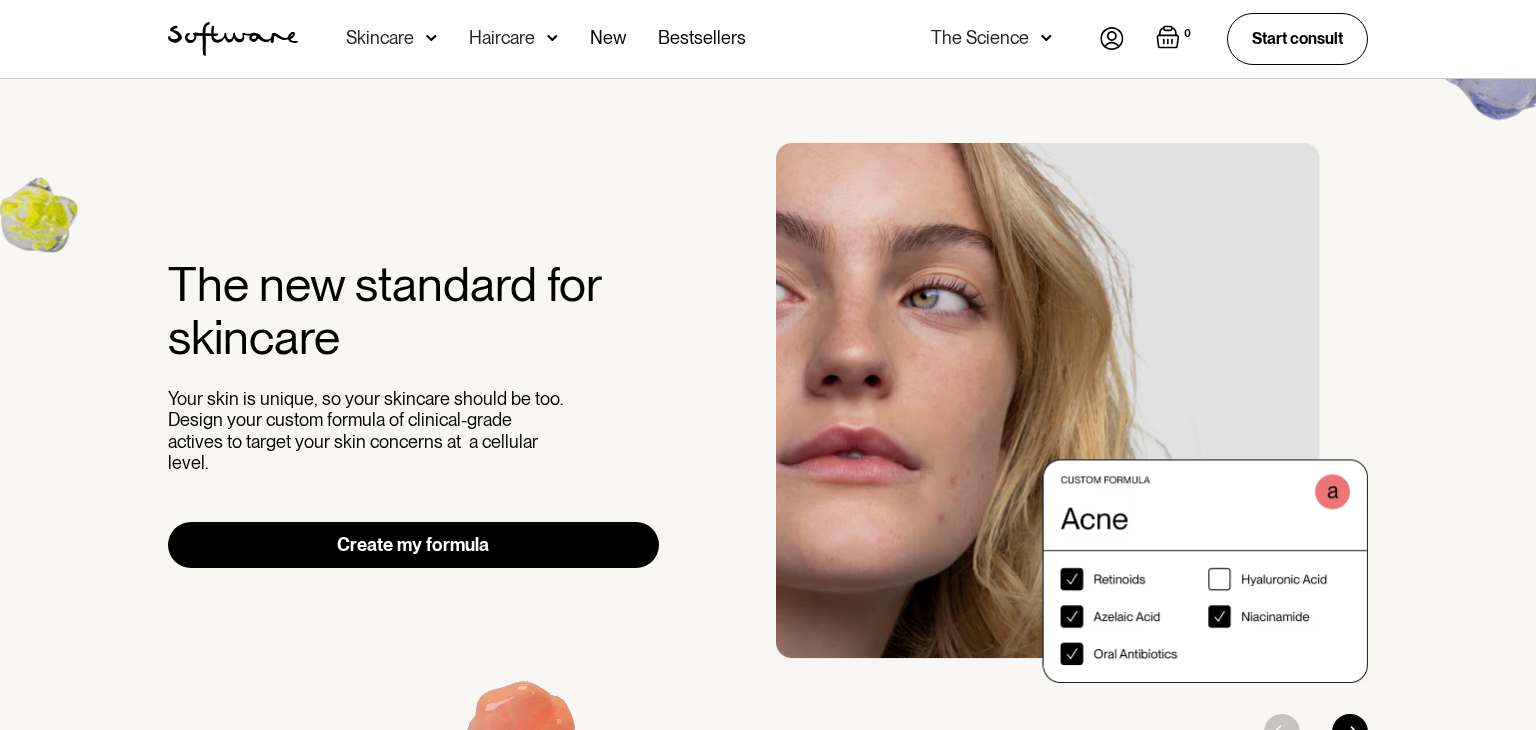 scroll, scrollTop: 0, scrollLeft: 0, axis: both 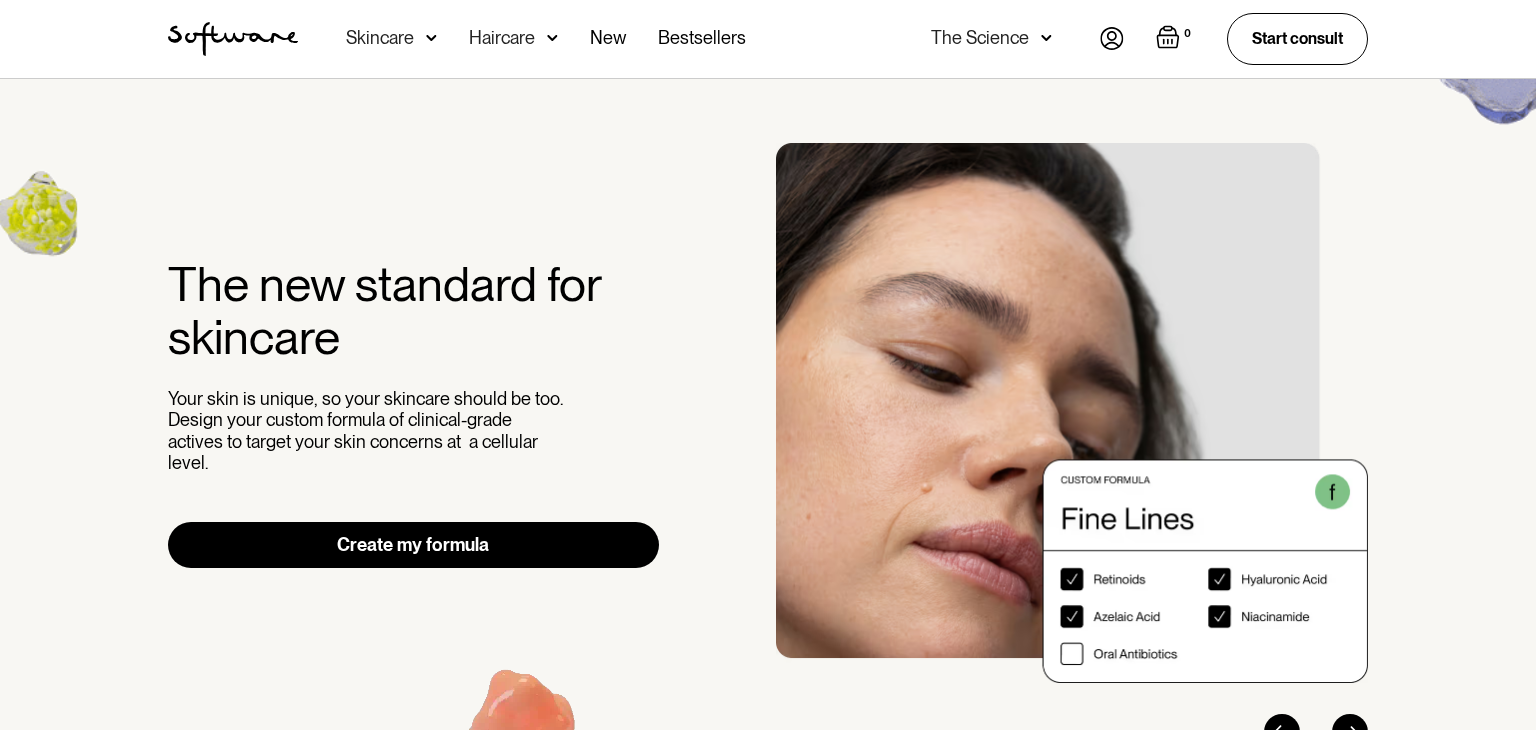 click on "Create my formula" at bounding box center (413, 545) 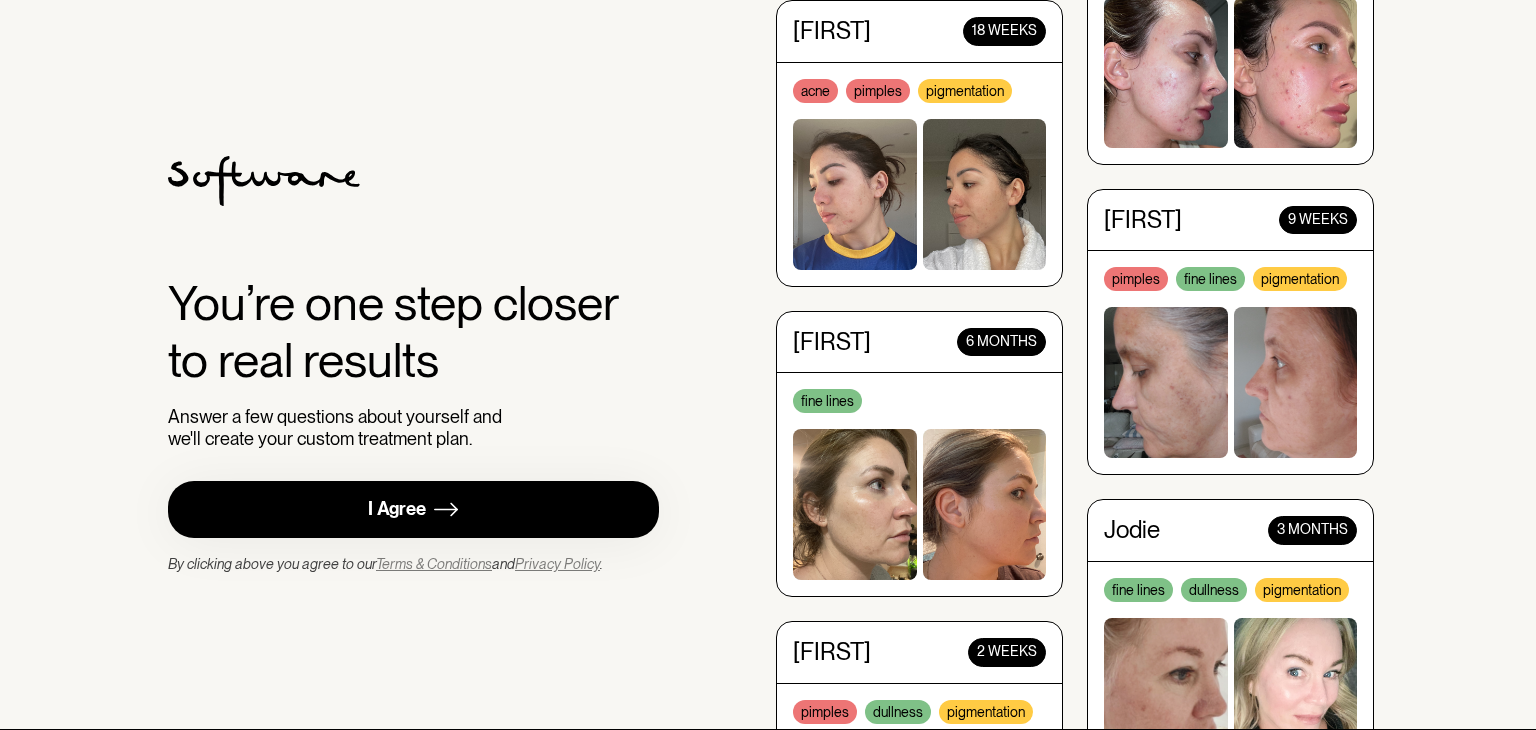 scroll, scrollTop: 0, scrollLeft: 0, axis: both 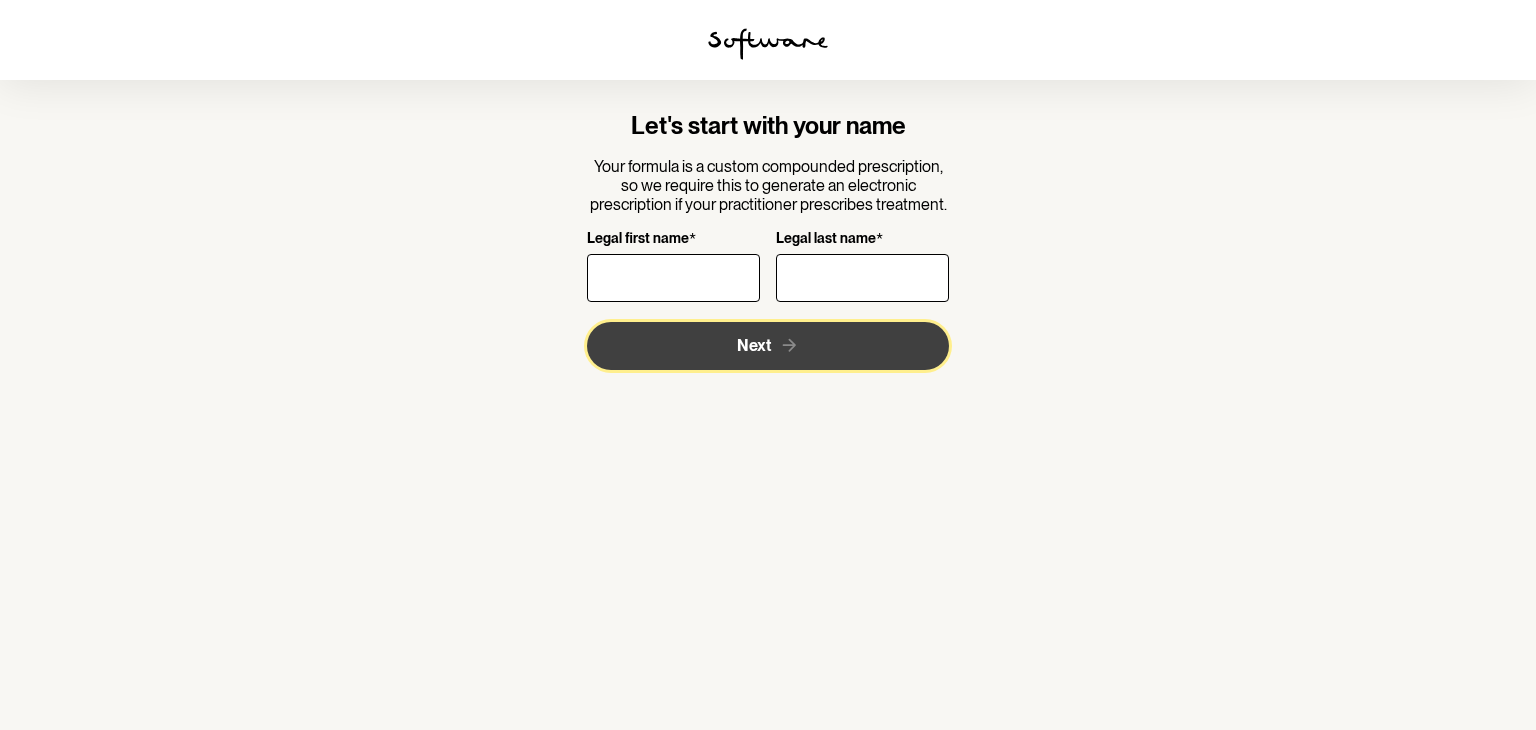click on "Next" at bounding box center [768, 346] 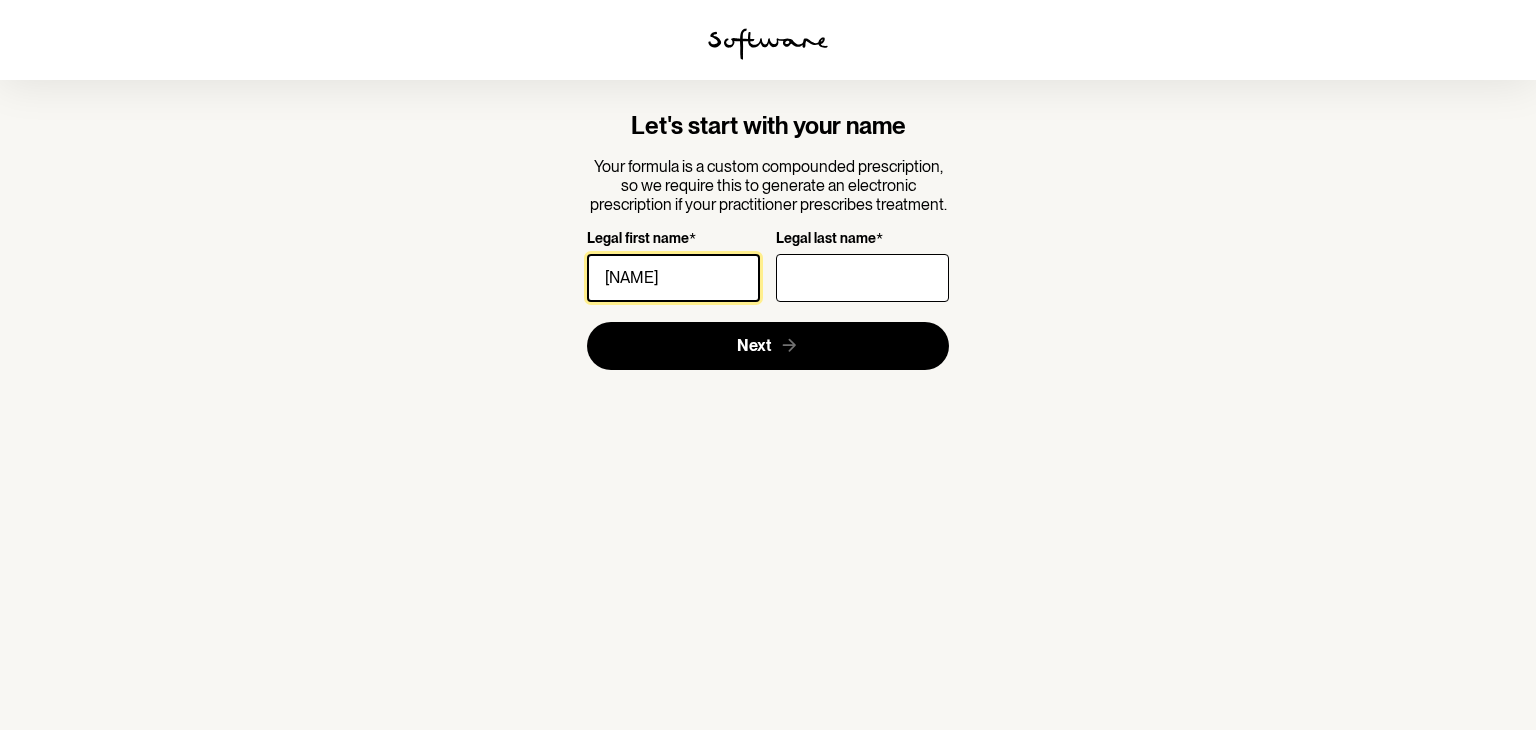 type on "Diba" 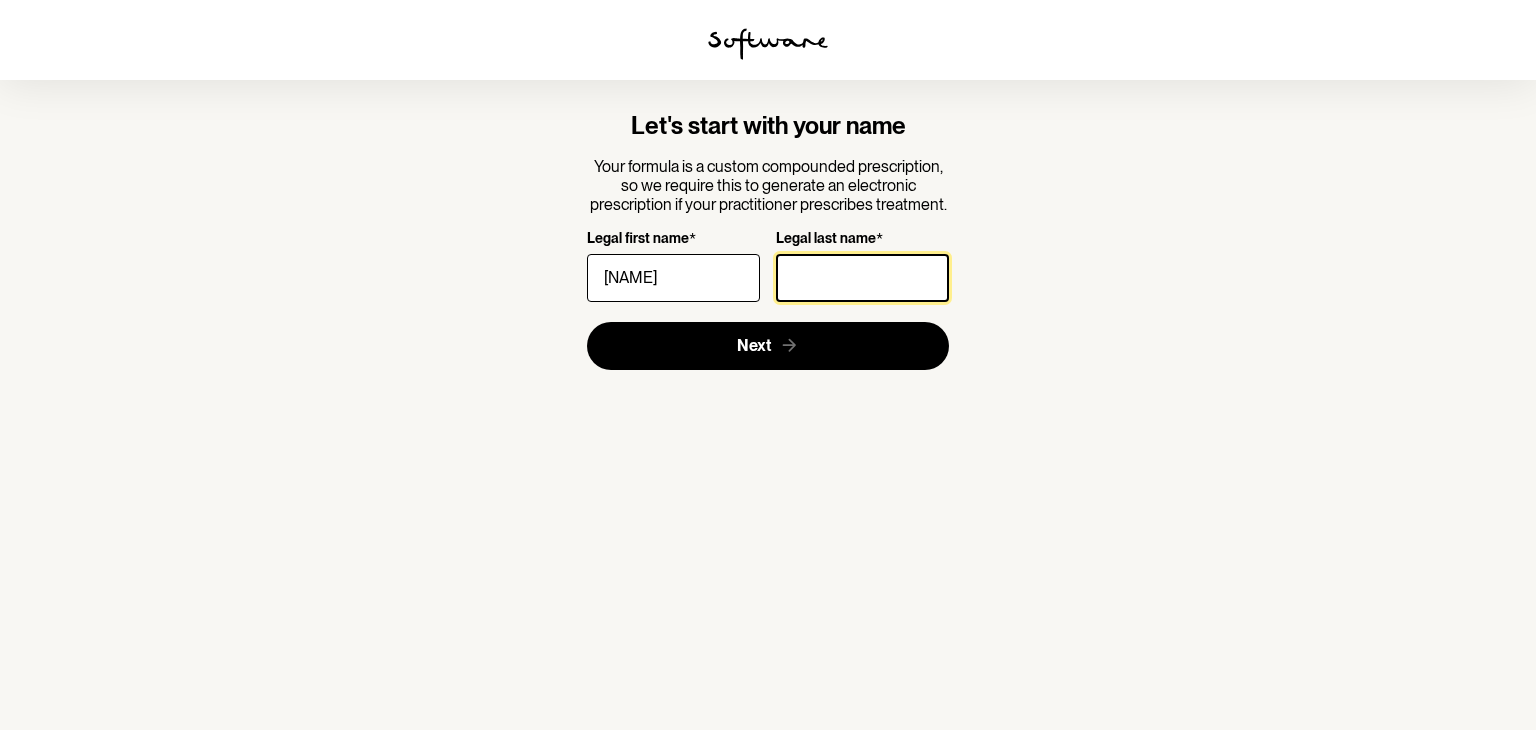 click on "Legal last name *" at bounding box center [862, 278] 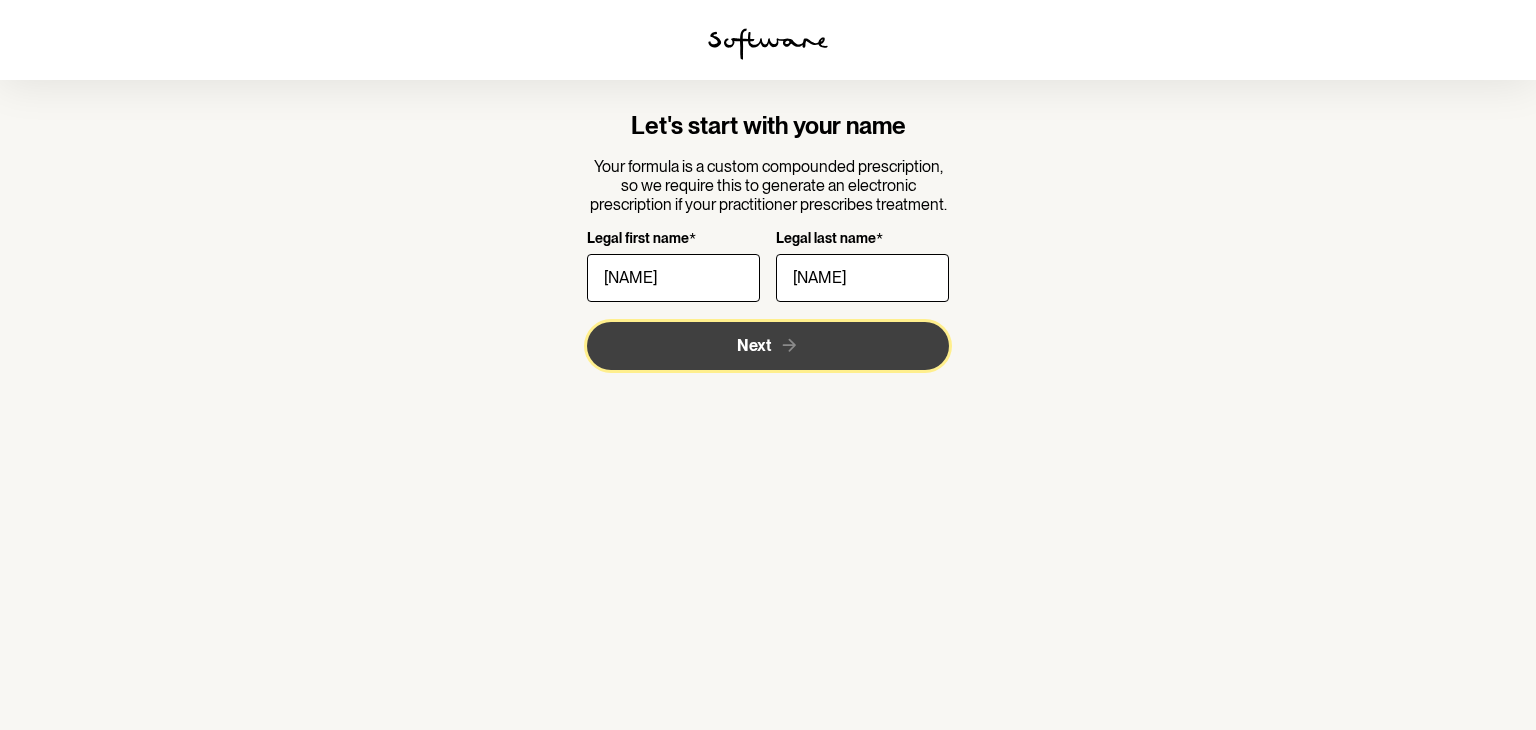 click on "Next" at bounding box center [768, 346] 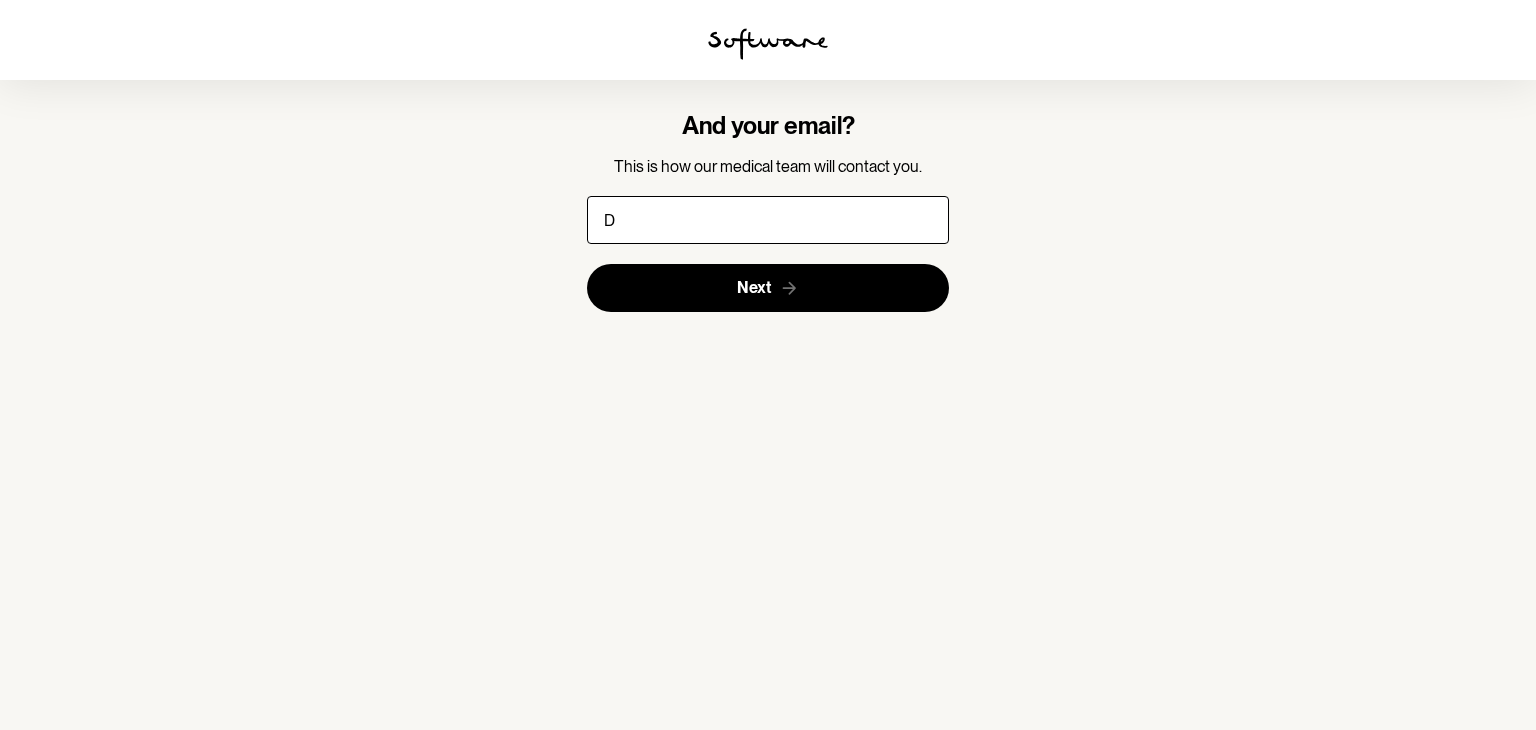 type on "dibasediqi58@gmail.com" 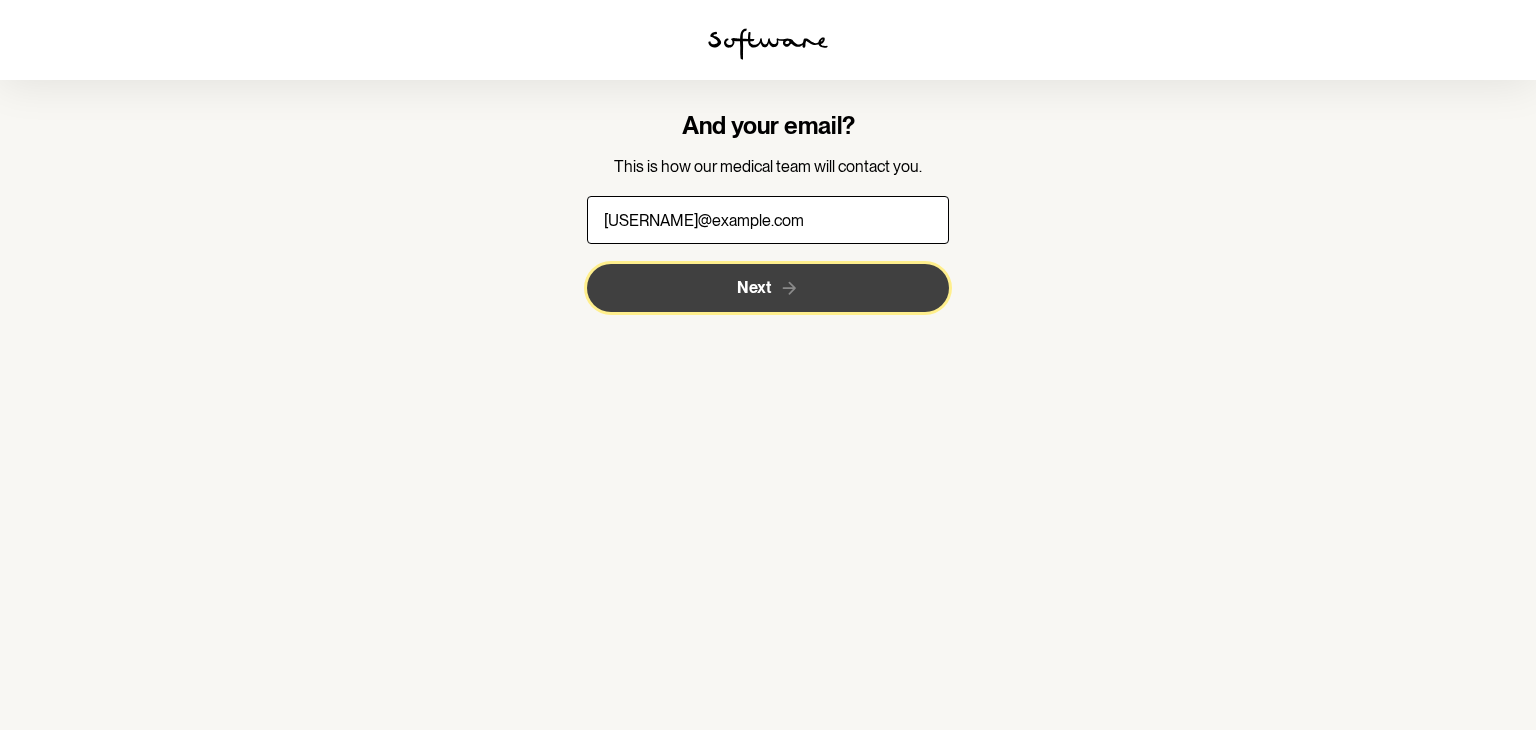 click 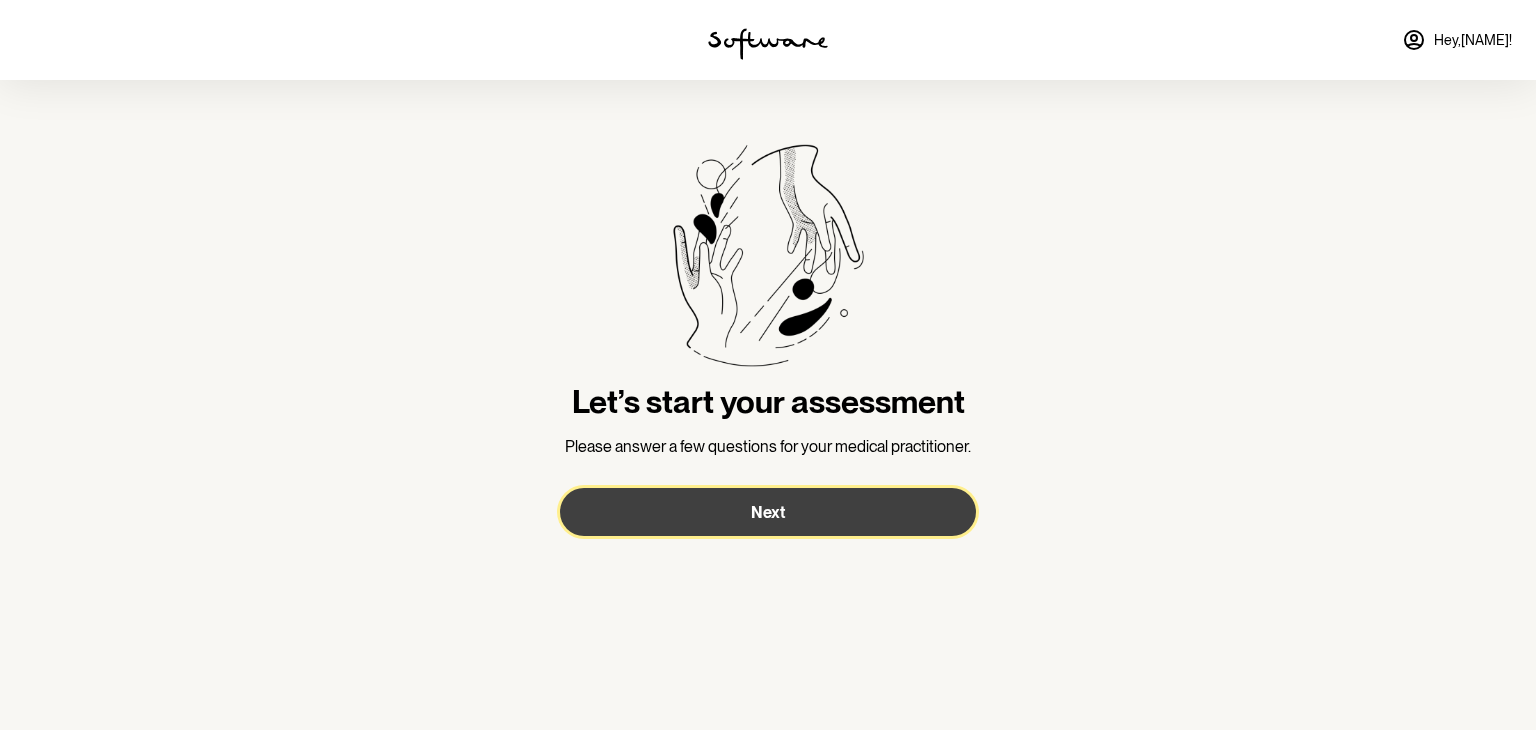 click on "Next" at bounding box center [768, 512] 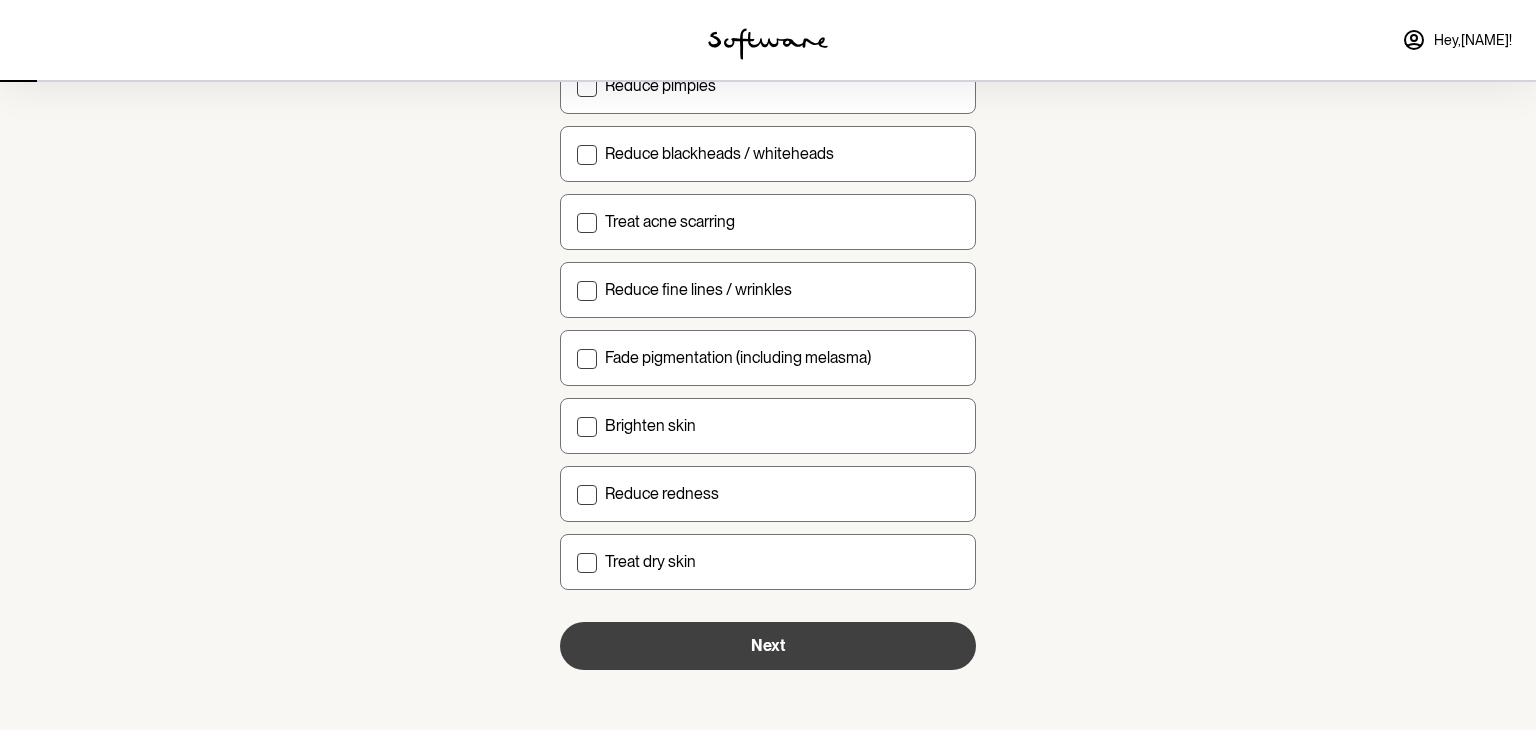 scroll, scrollTop: 0, scrollLeft: 0, axis: both 